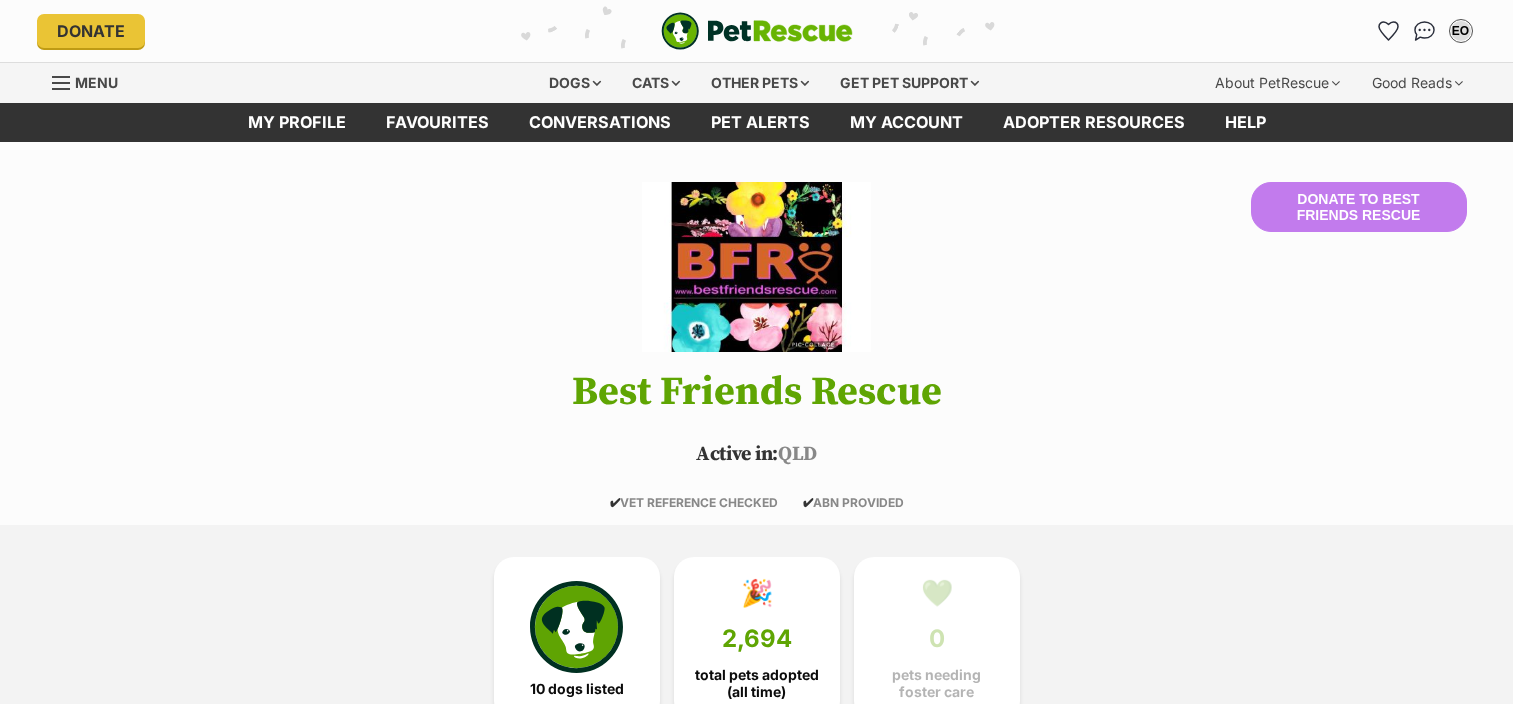 scroll, scrollTop: 0, scrollLeft: 0, axis: both 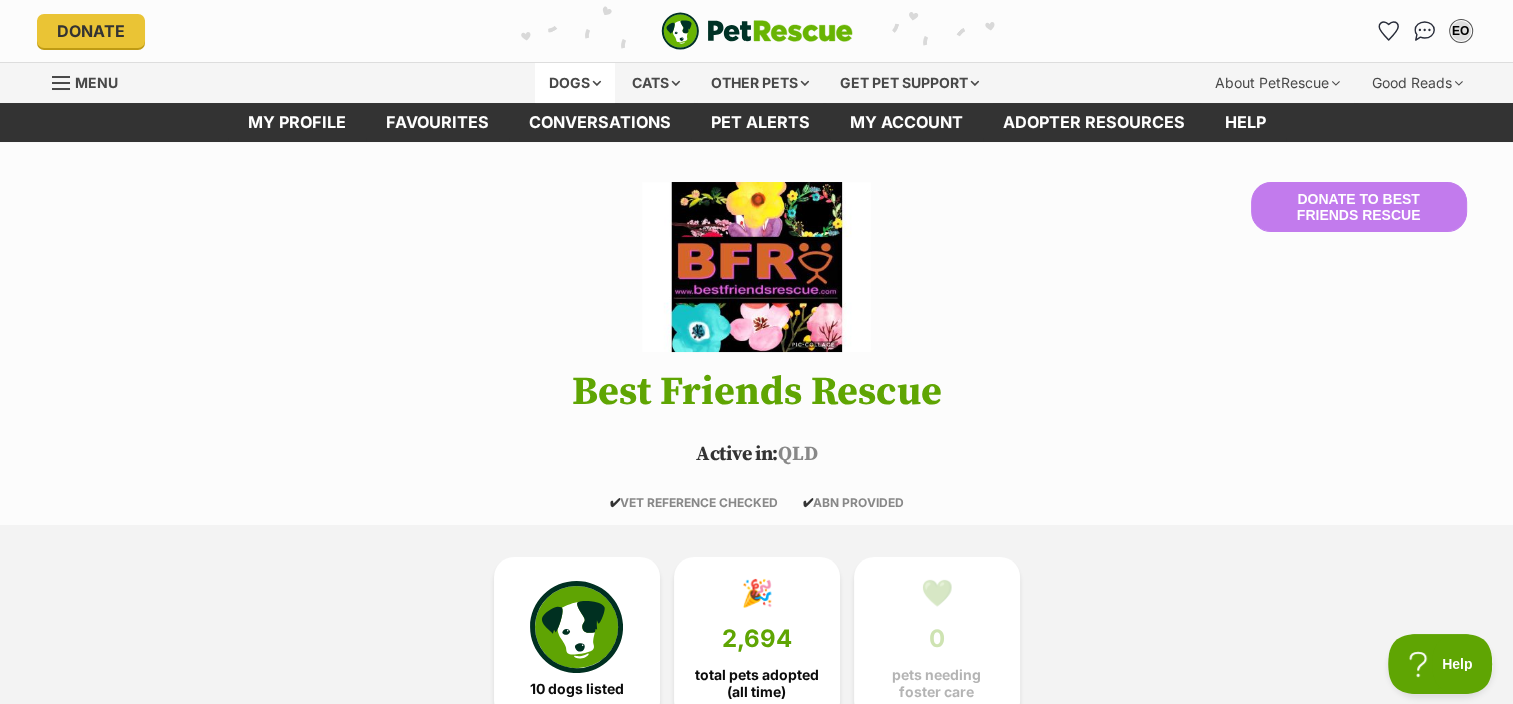 click on "Dogs" at bounding box center (575, 83) 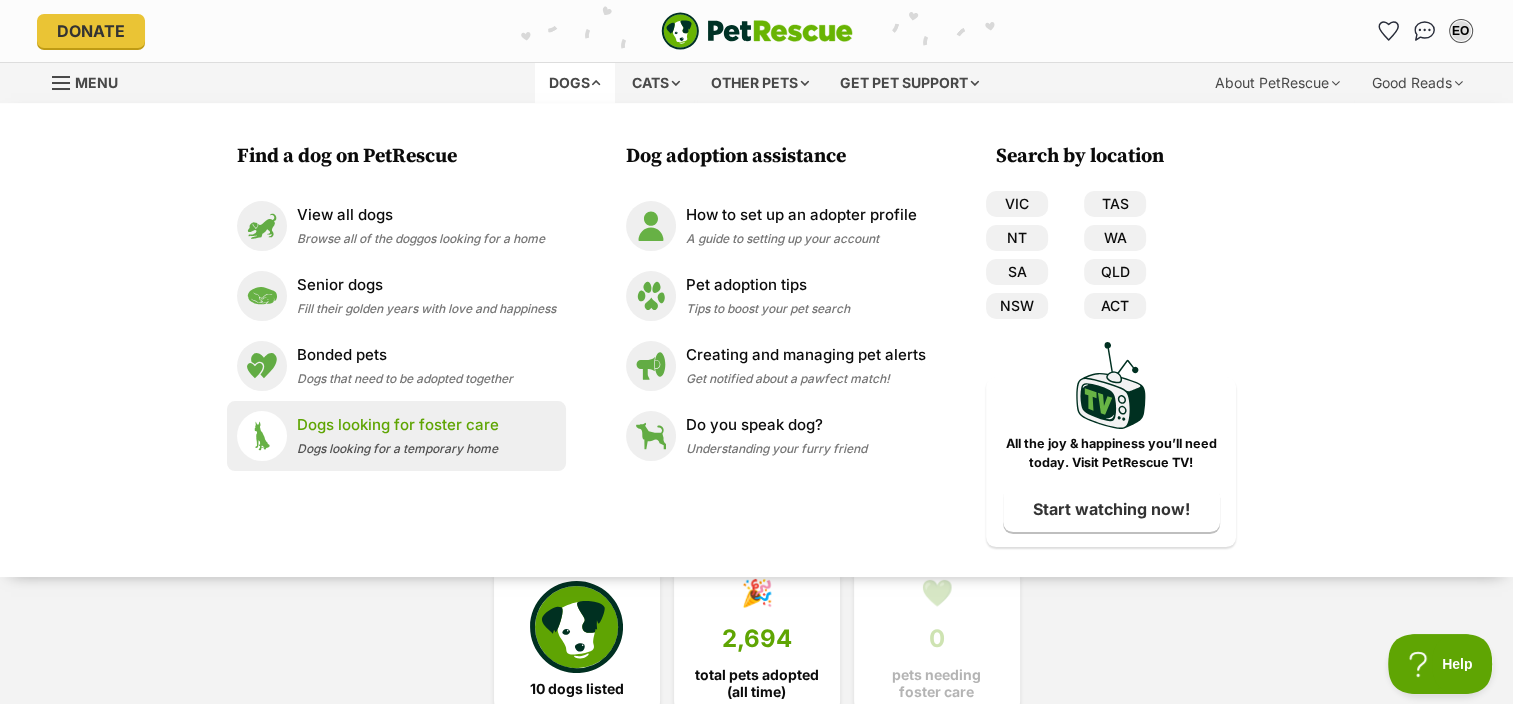 click on "Dogs looking for a temporary home" at bounding box center (397, 448) 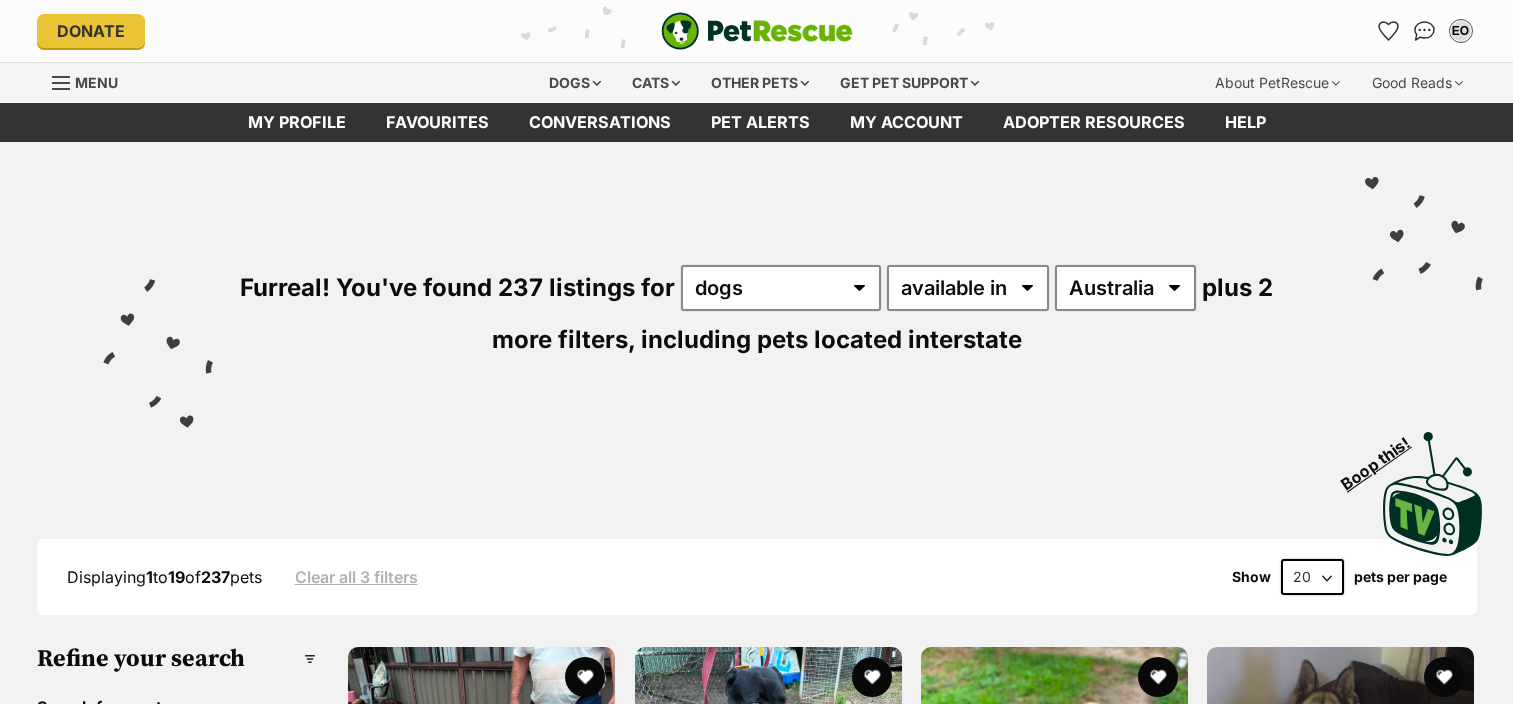 click on "Australia
ACT
NSW
NT
QLD
SA
TAS
VIC
WA" at bounding box center [1125, 288] 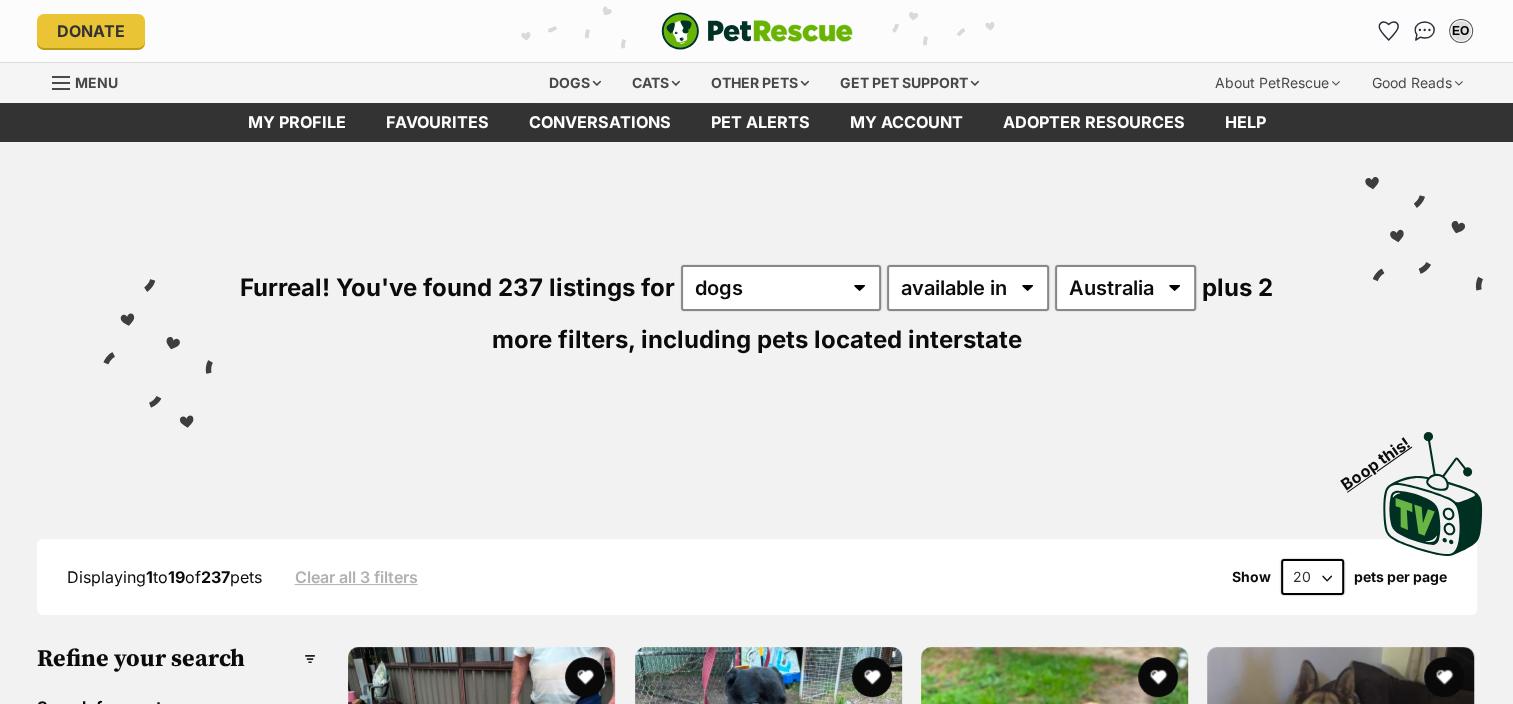 scroll, scrollTop: 0, scrollLeft: 0, axis: both 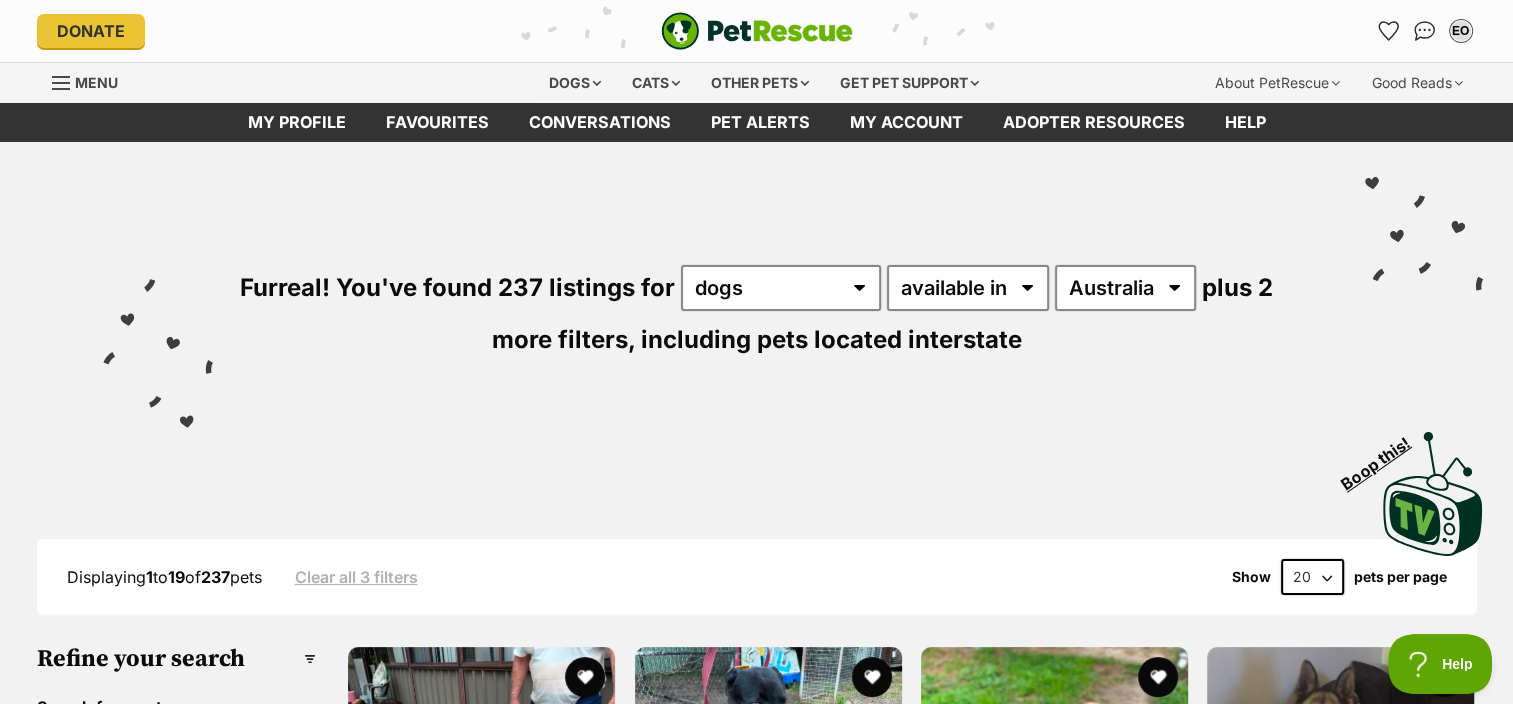 select on "QLD" 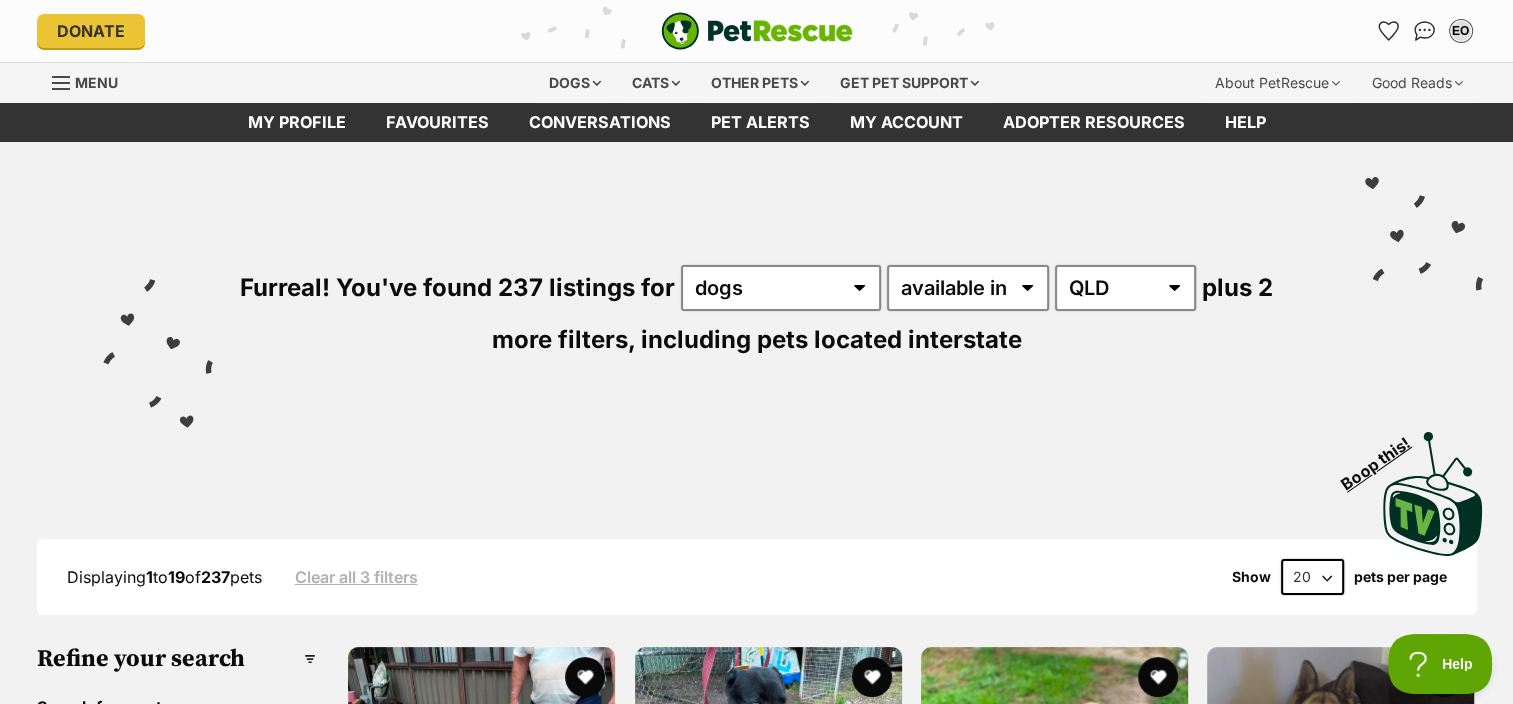 click on "Australia
ACT
NSW
NT
QLD
SA
TAS
VIC
WA" at bounding box center (1125, 288) 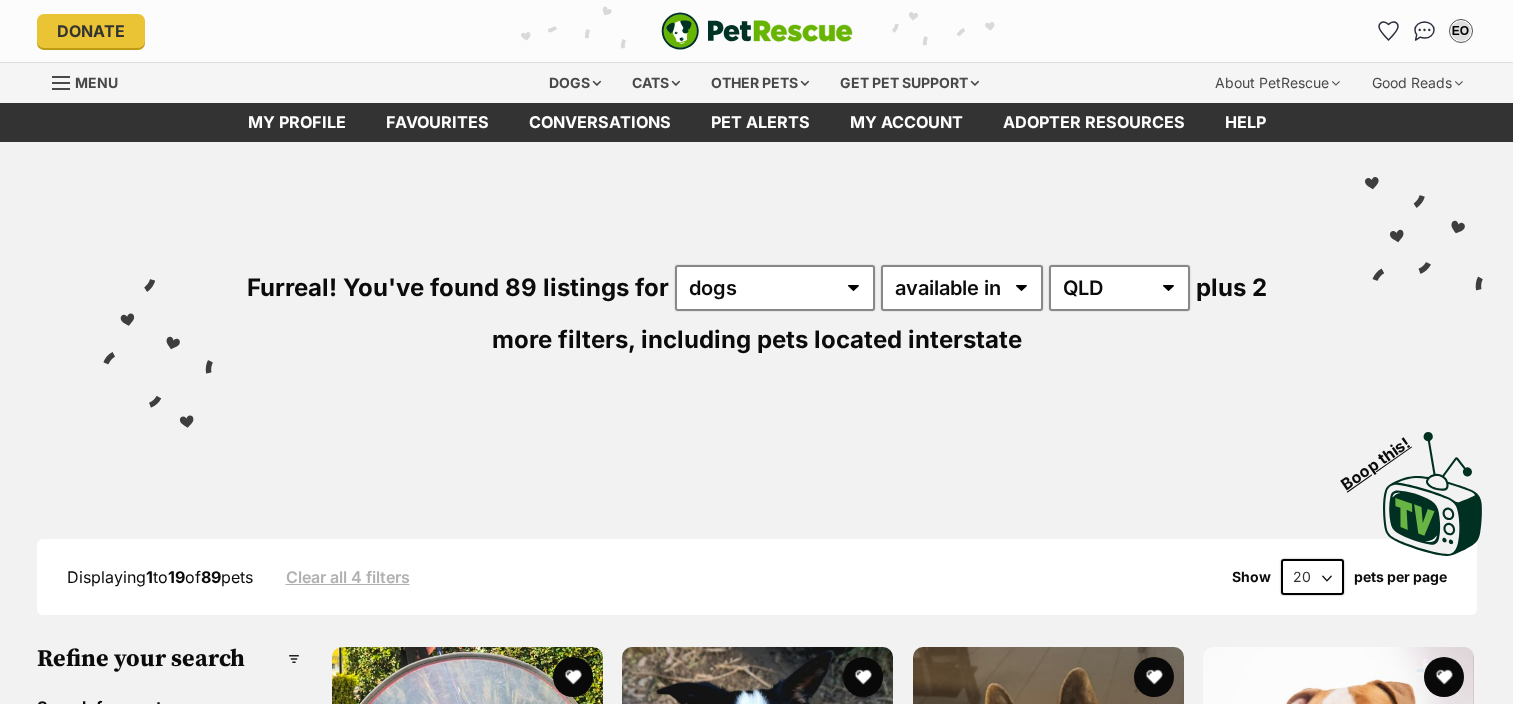 scroll, scrollTop: 0, scrollLeft: 0, axis: both 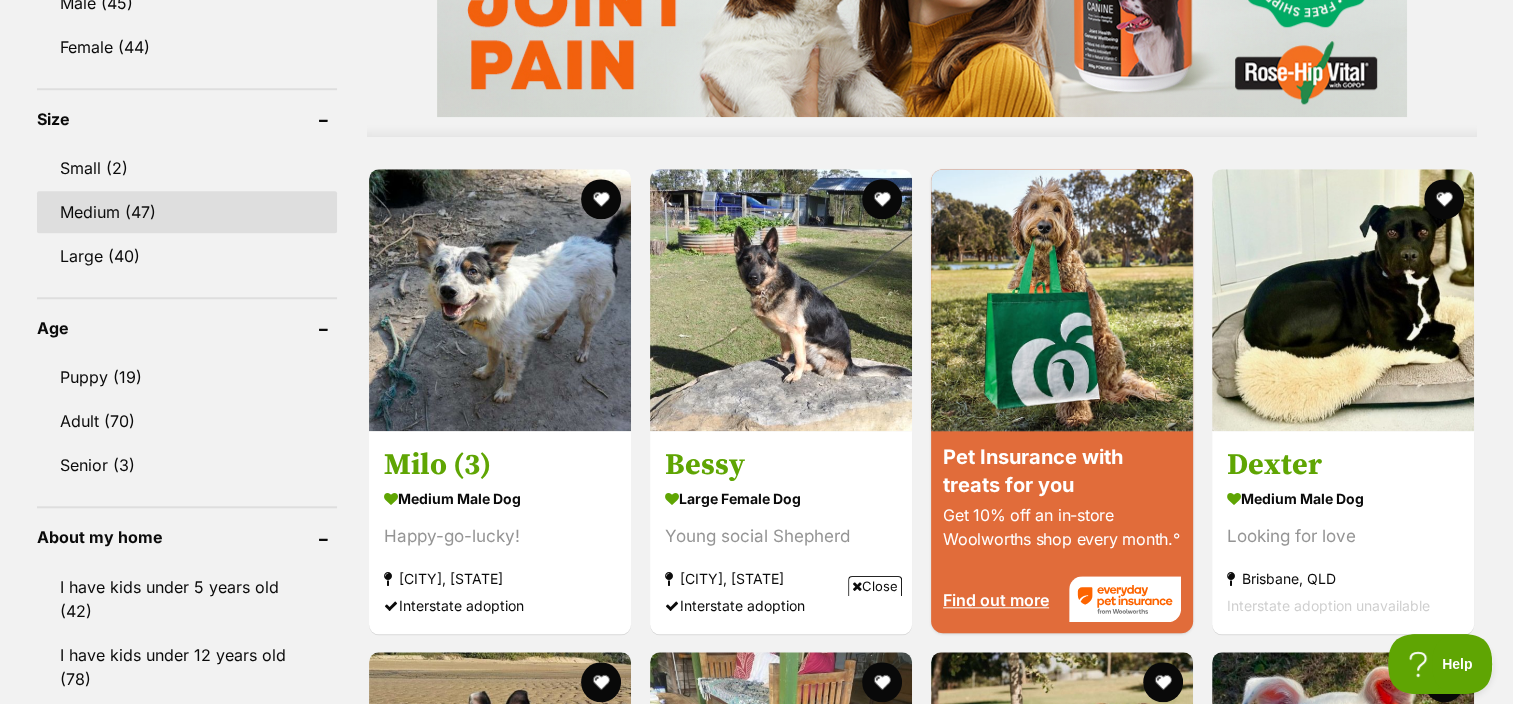 click on "Medium (47)" at bounding box center [187, 212] 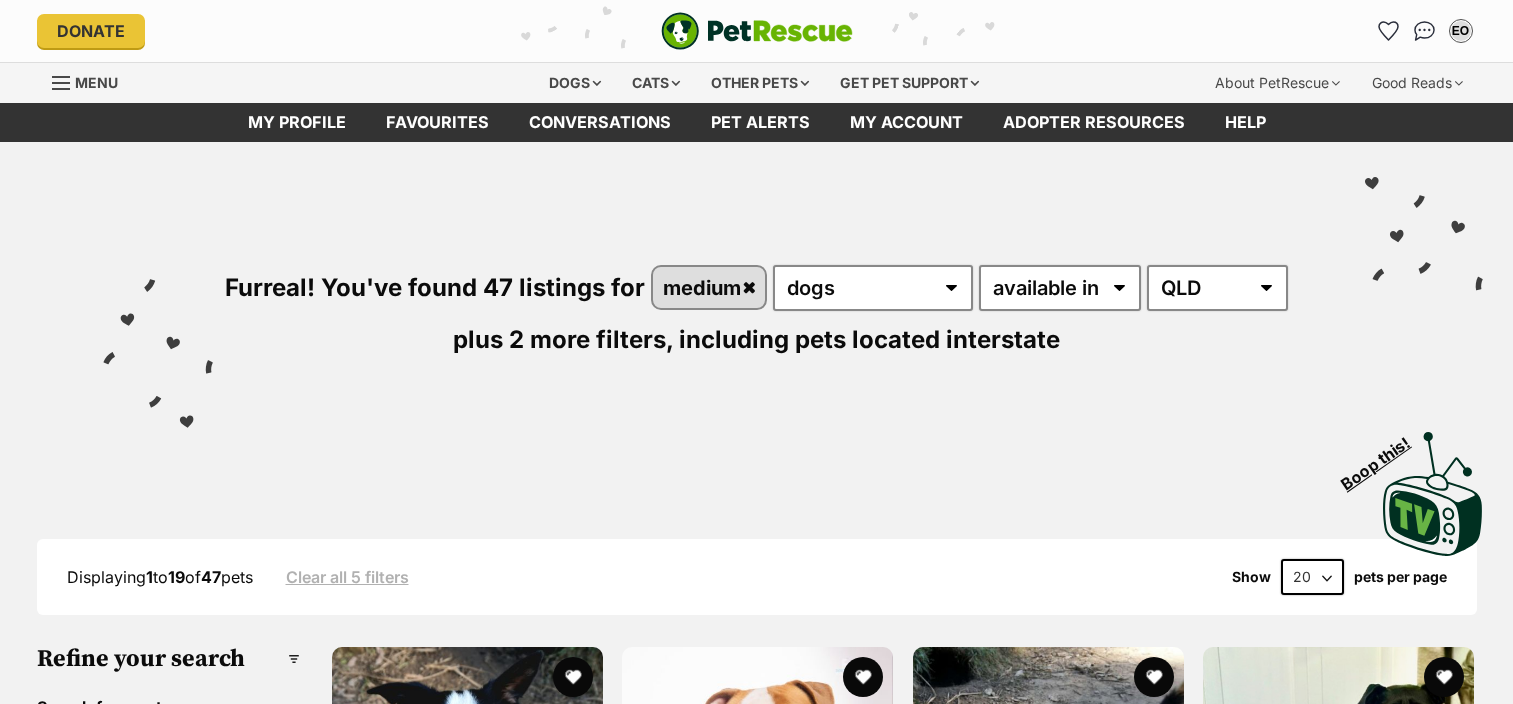 scroll, scrollTop: 0, scrollLeft: 0, axis: both 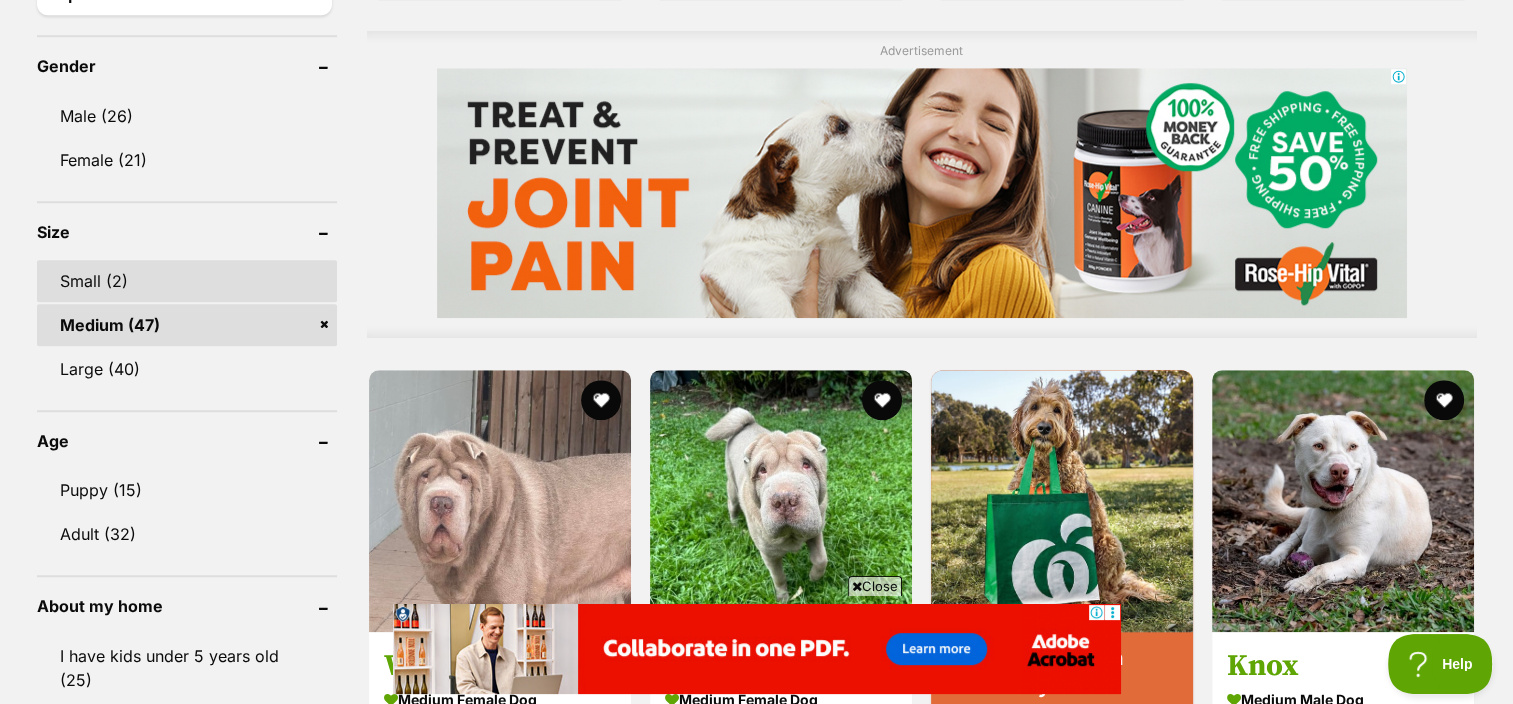 click on "Small (2)" at bounding box center [187, 281] 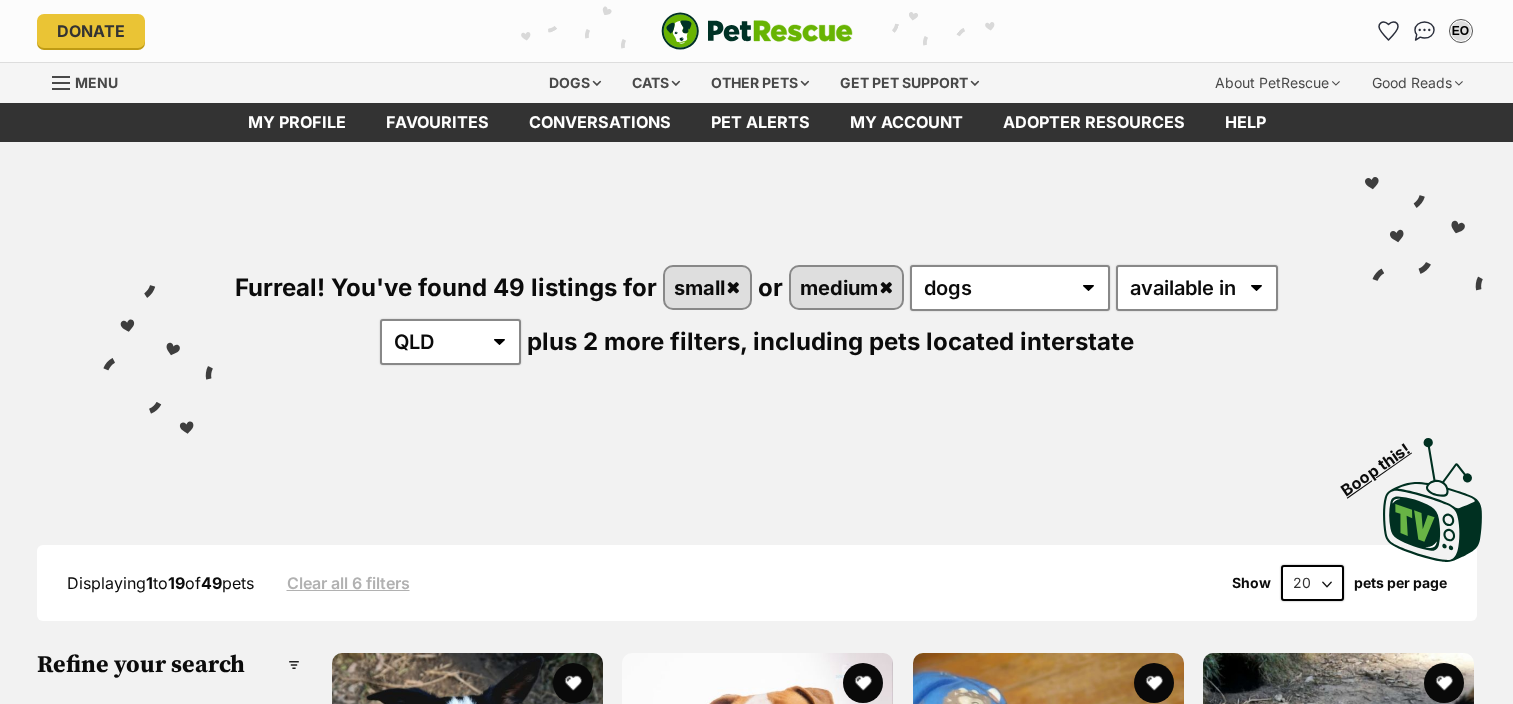 scroll, scrollTop: 0, scrollLeft: 0, axis: both 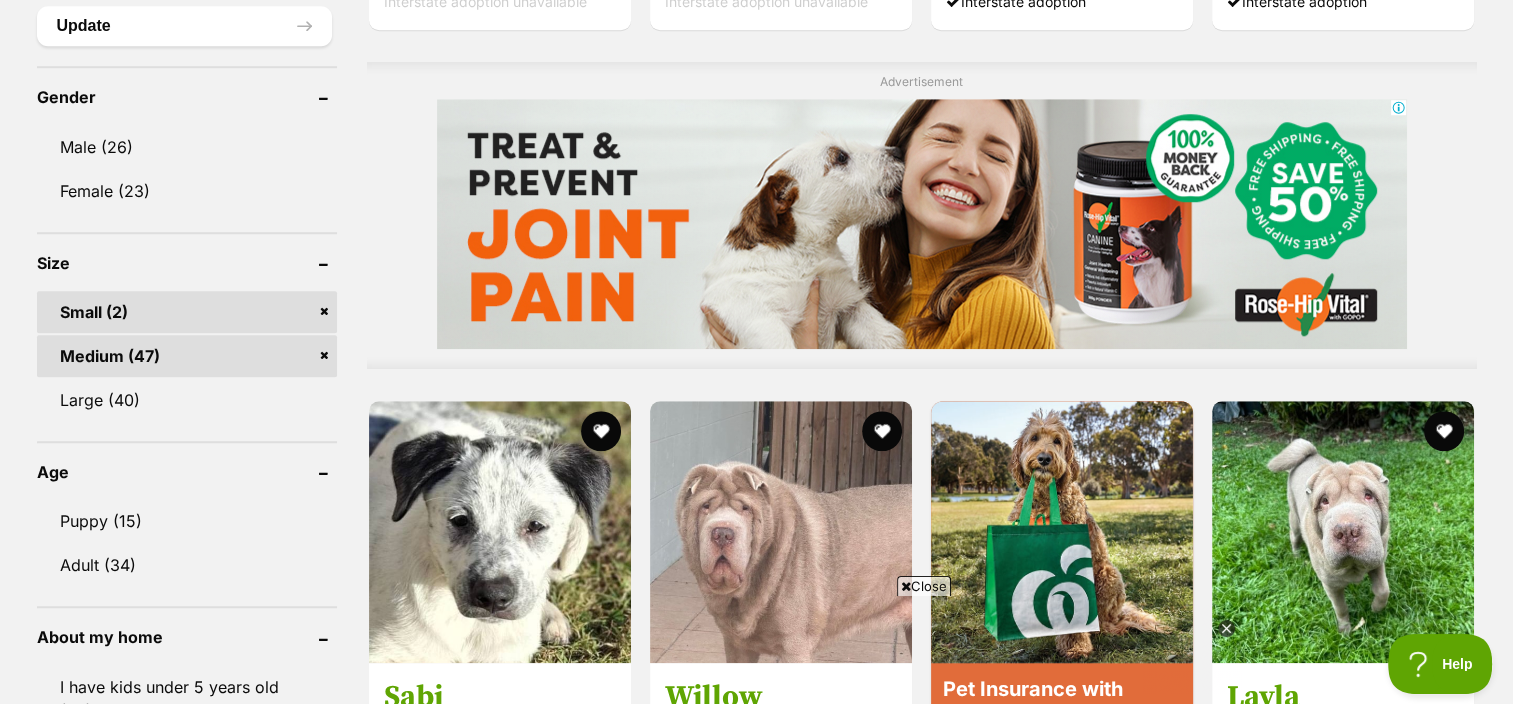 click on "Medium (47)" at bounding box center (187, 356) 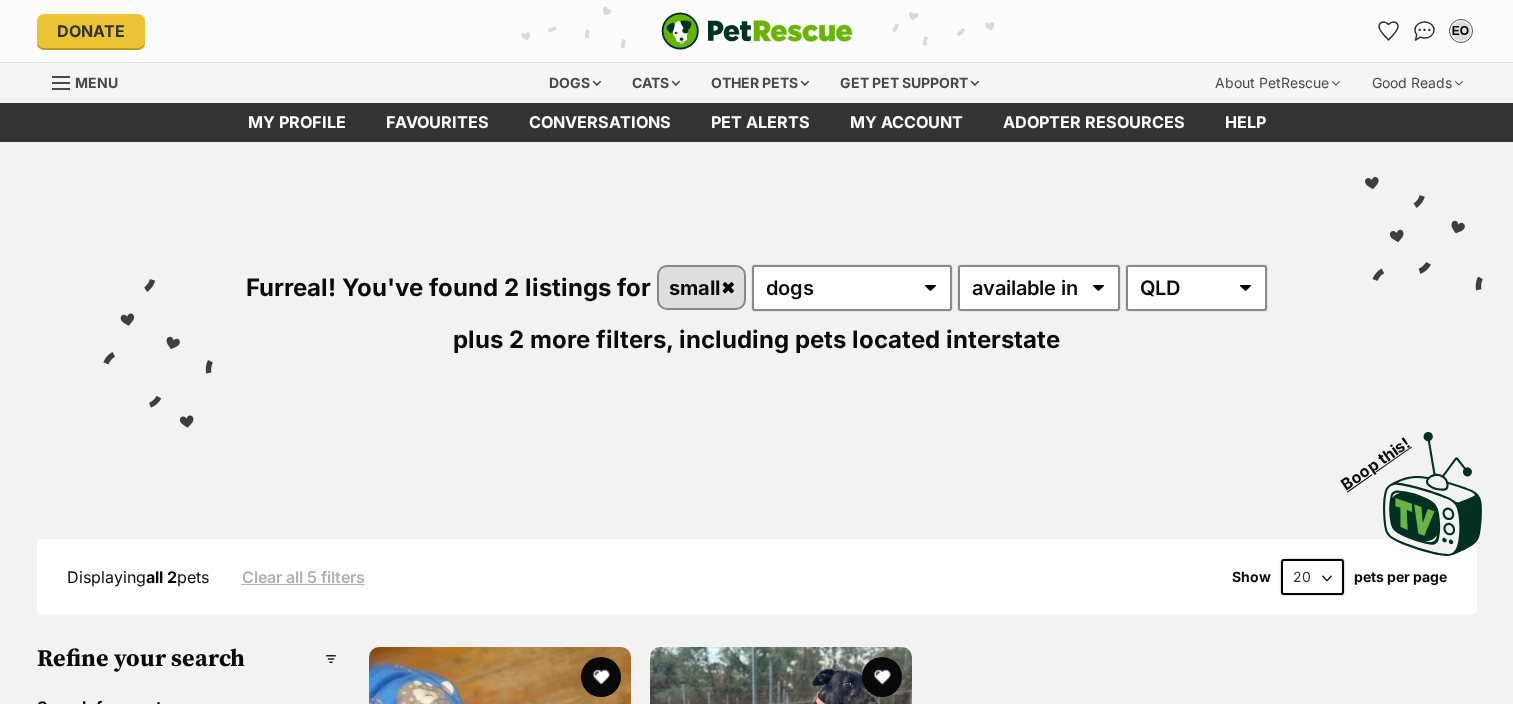scroll, scrollTop: 0, scrollLeft: 0, axis: both 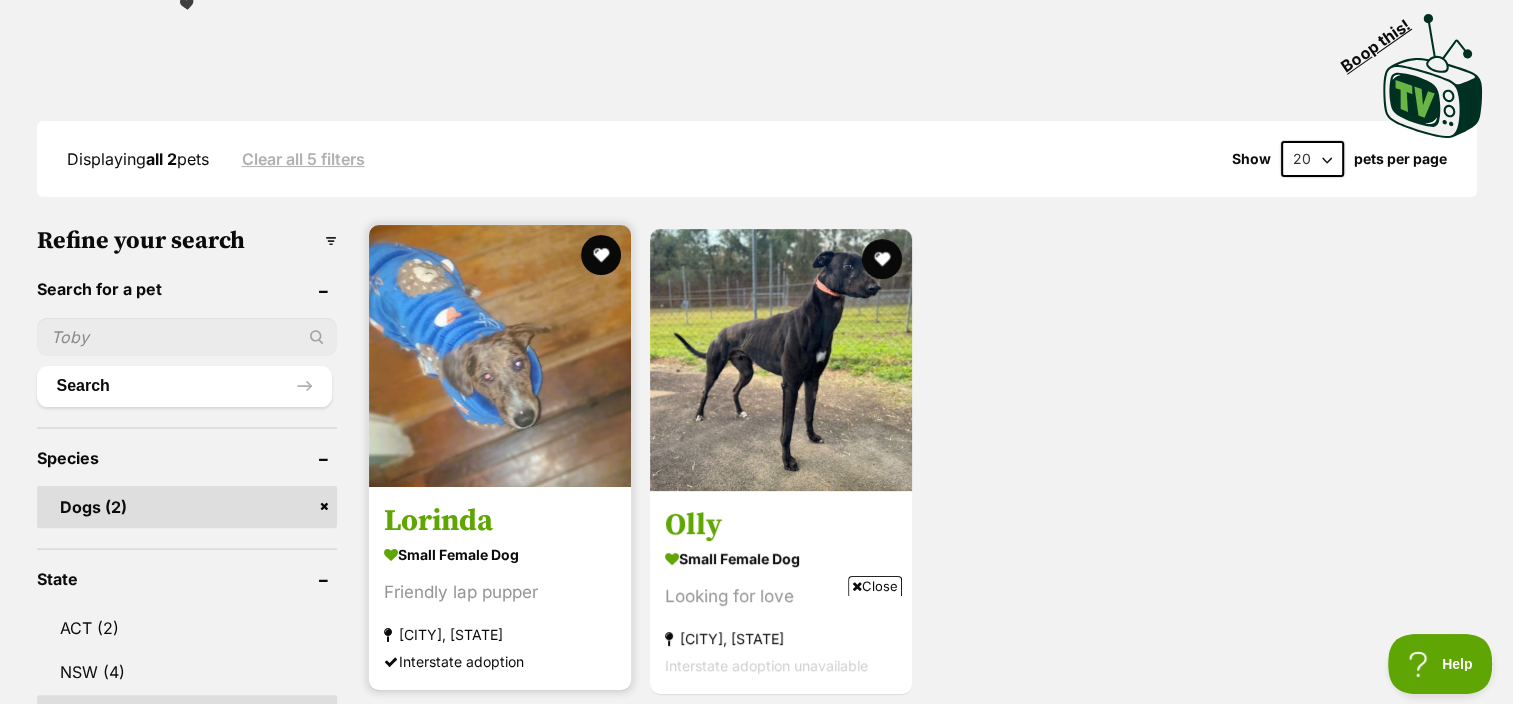 click at bounding box center (500, 356) 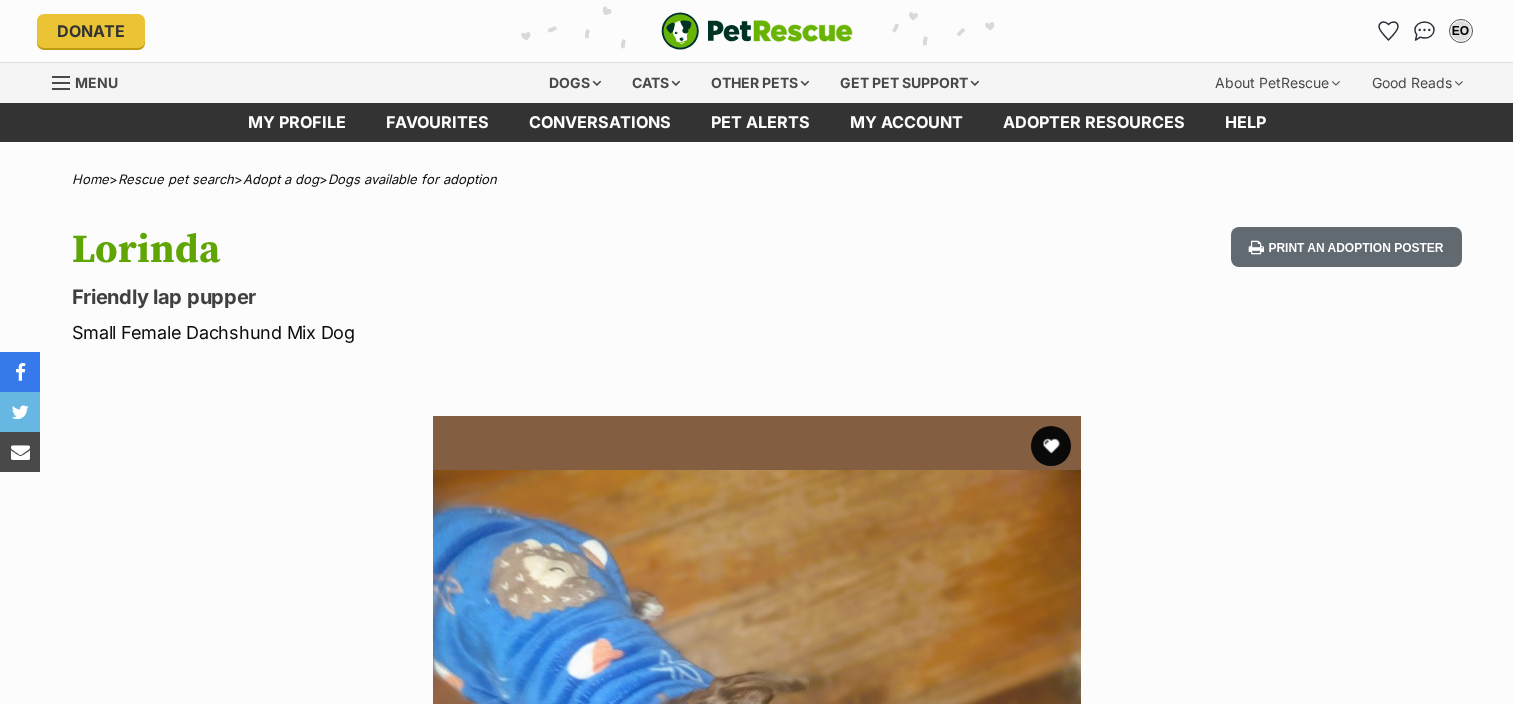 scroll, scrollTop: 0, scrollLeft: 0, axis: both 